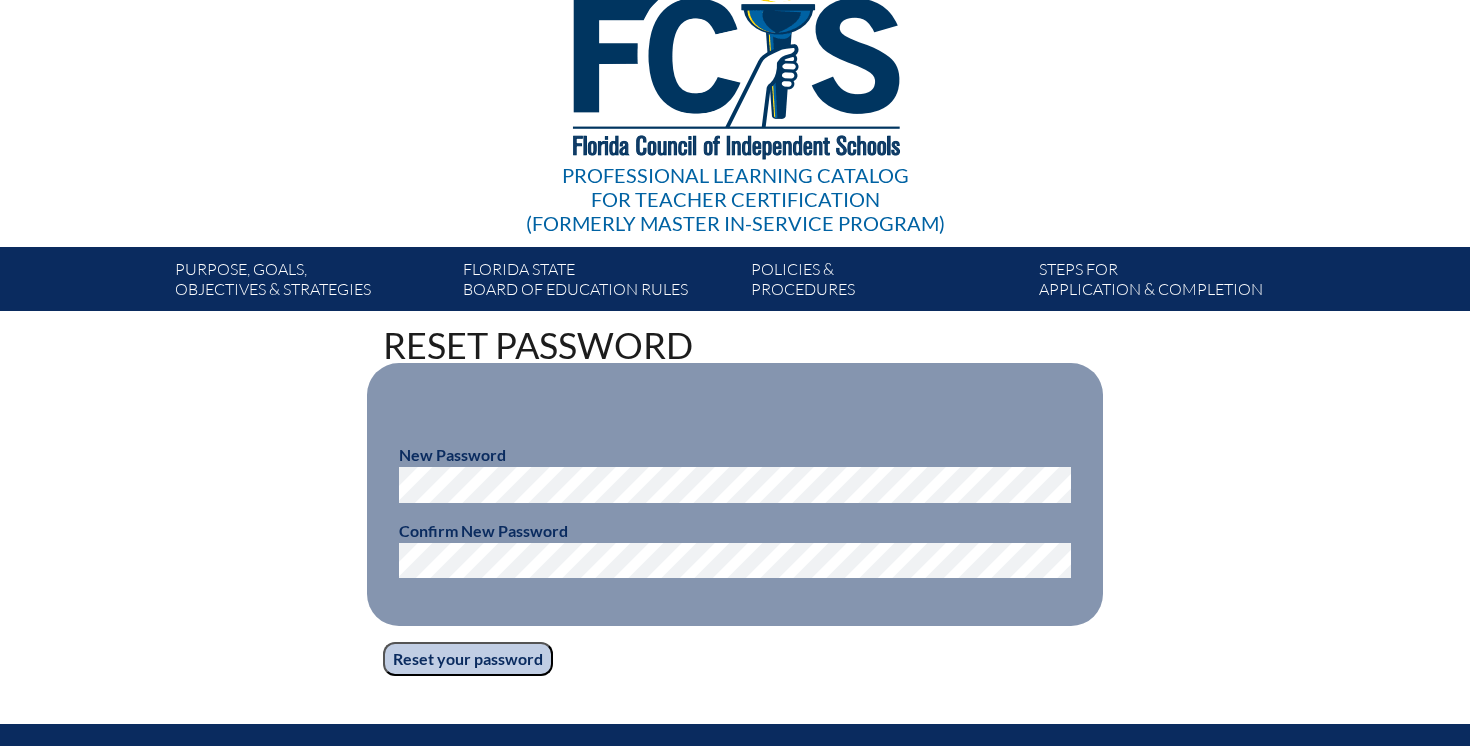 scroll, scrollTop: 163, scrollLeft: 0, axis: vertical 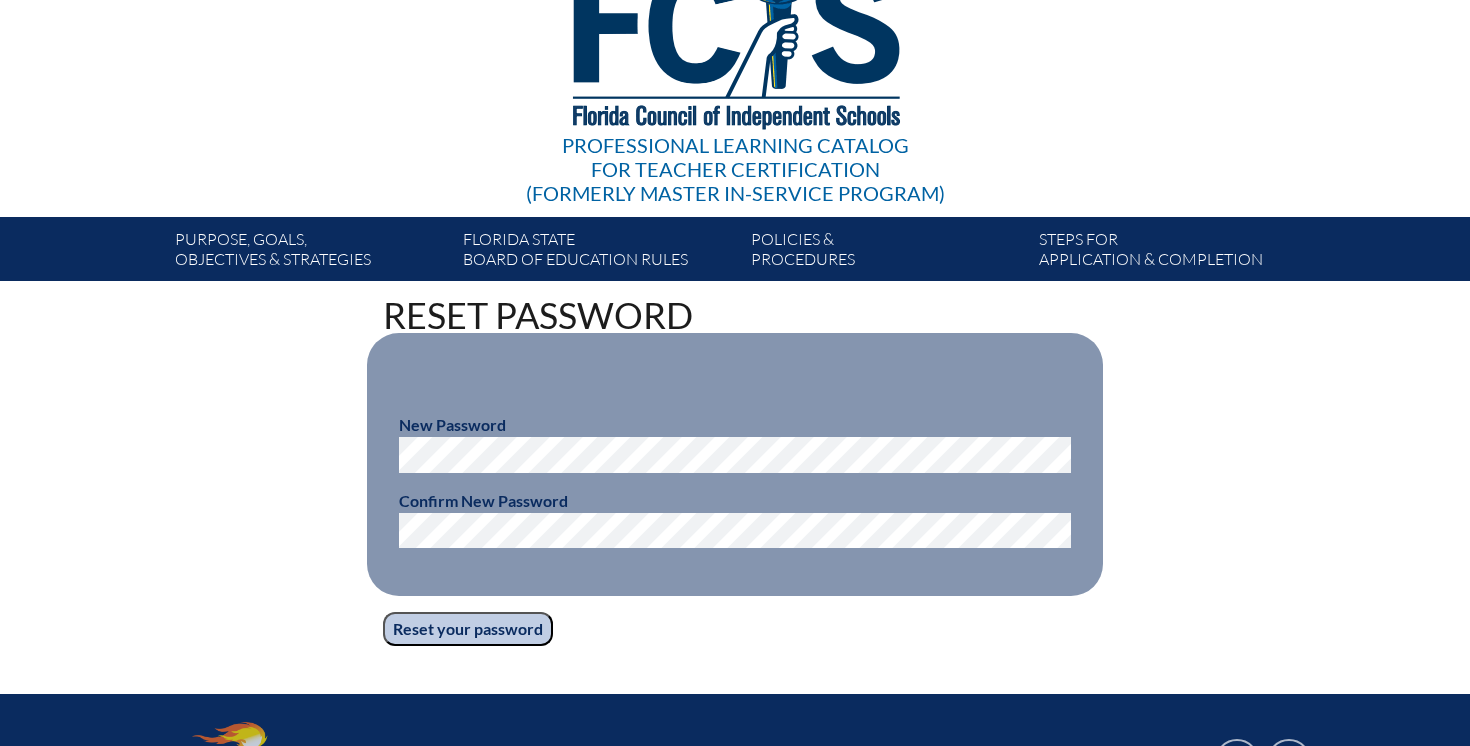 type on "[EMAIL]" 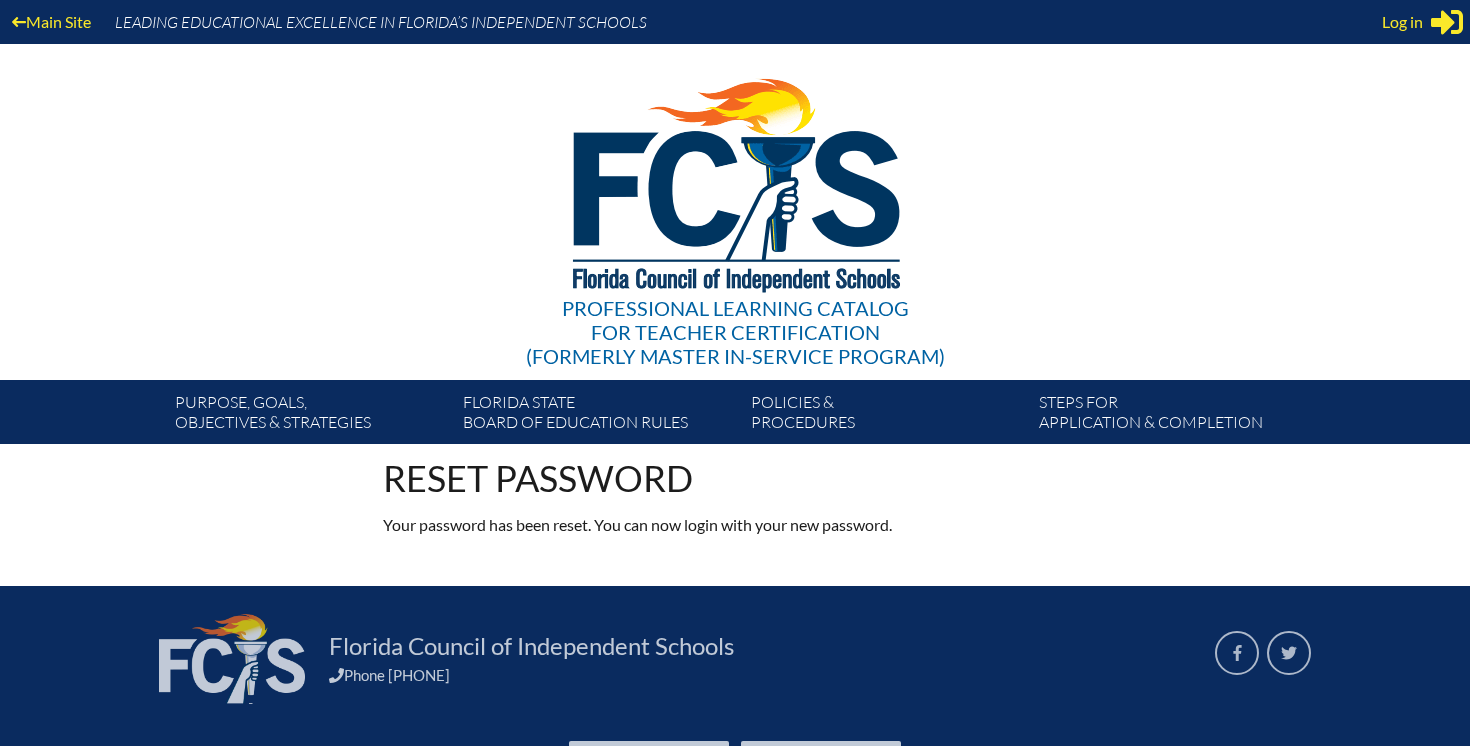 scroll, scrollTop: 0, scrollLeft: 0, axis: both 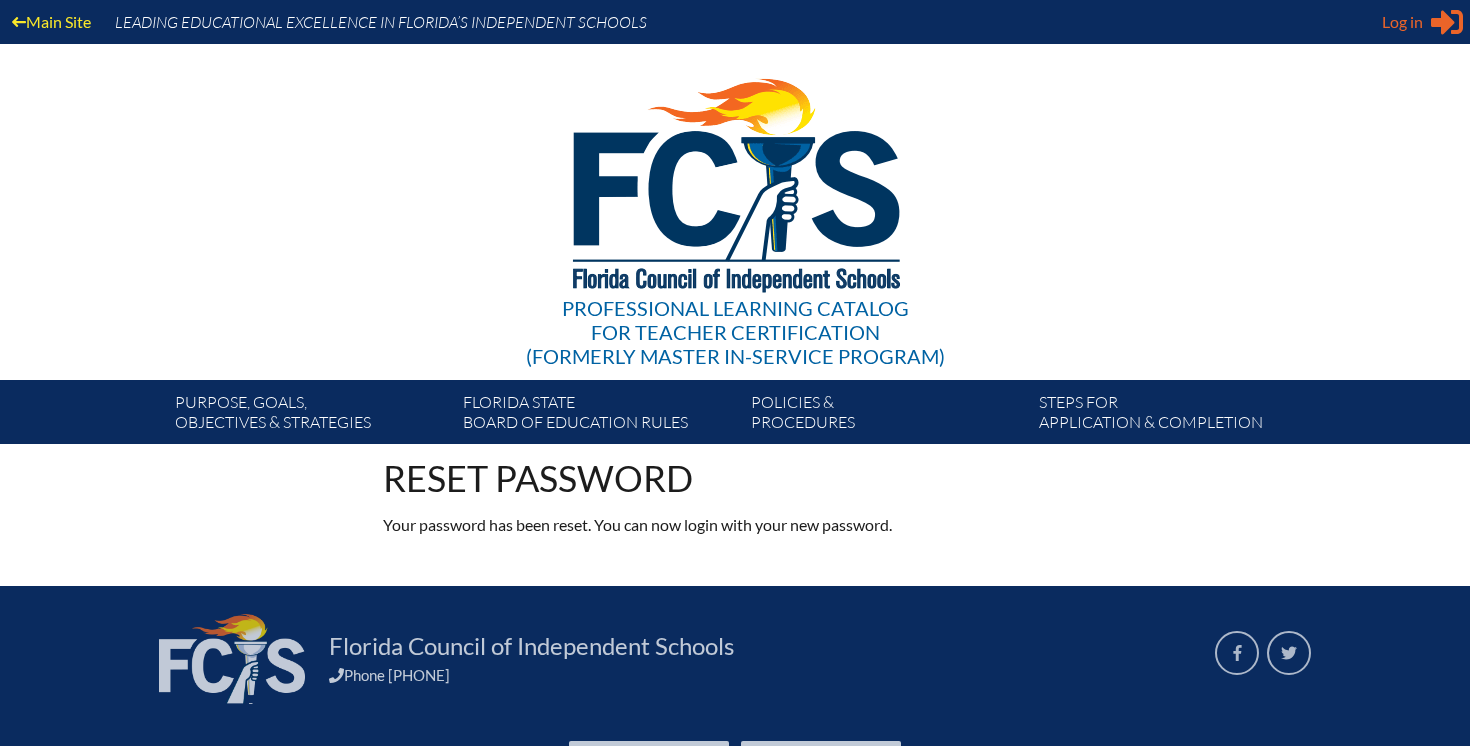 type on "[EMAIL]" 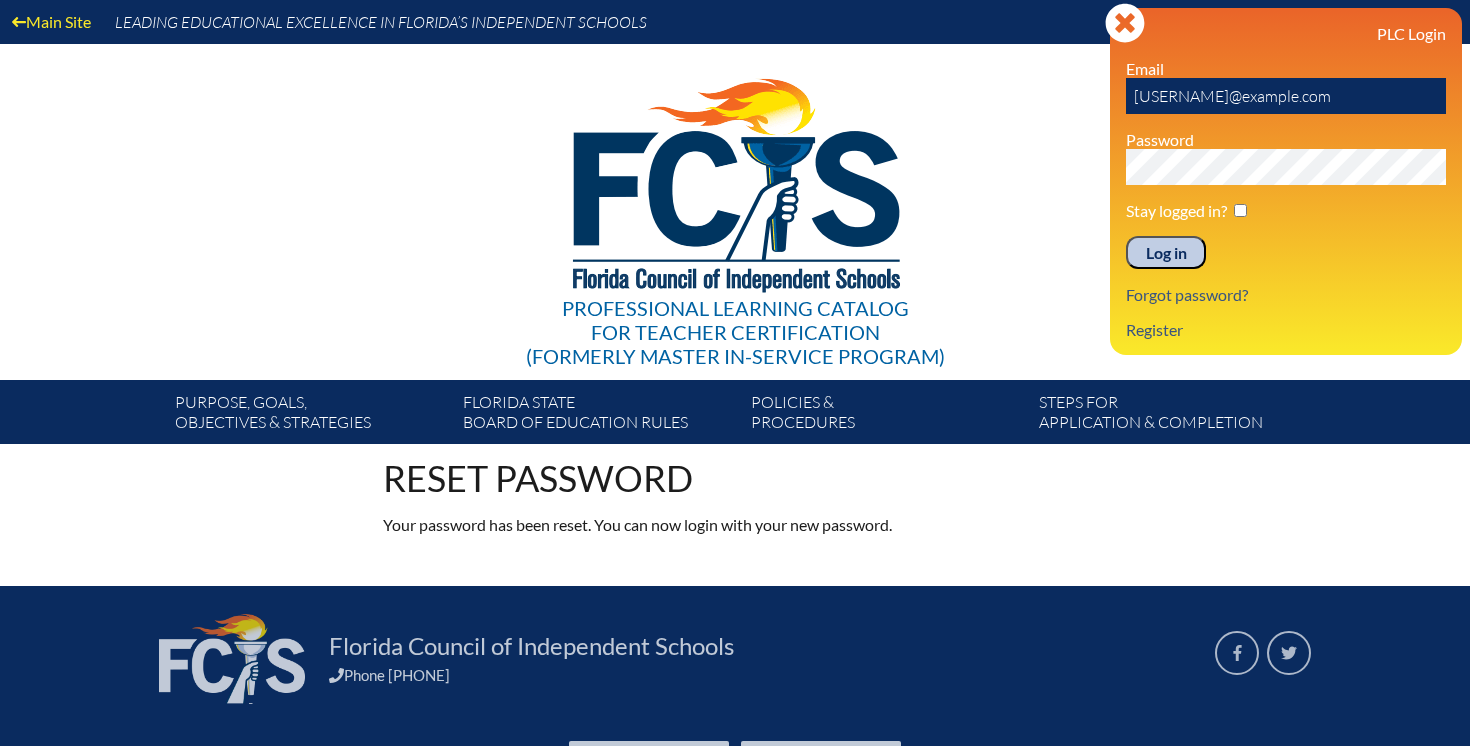 click on "Main Site
Leading Educational Excellence in Florida’s Independent Schools
Professional Learning Catalog
for Teacher Certification
(formerly Master In-service Program)
Purpose, goals, objectives & strategies" at bounding box center (735, 222) 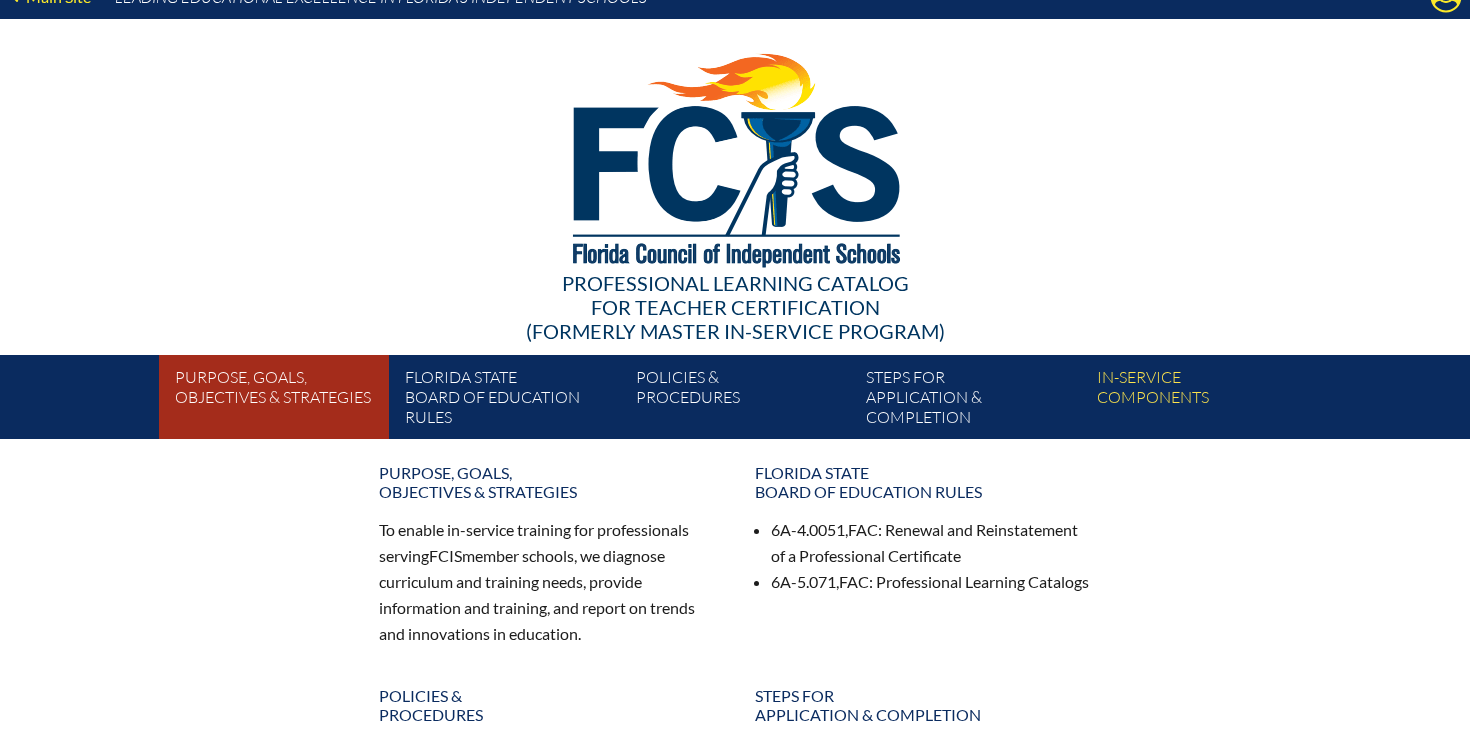 scroll, scrollTop: 0, scrollLeft: 0, axis: both 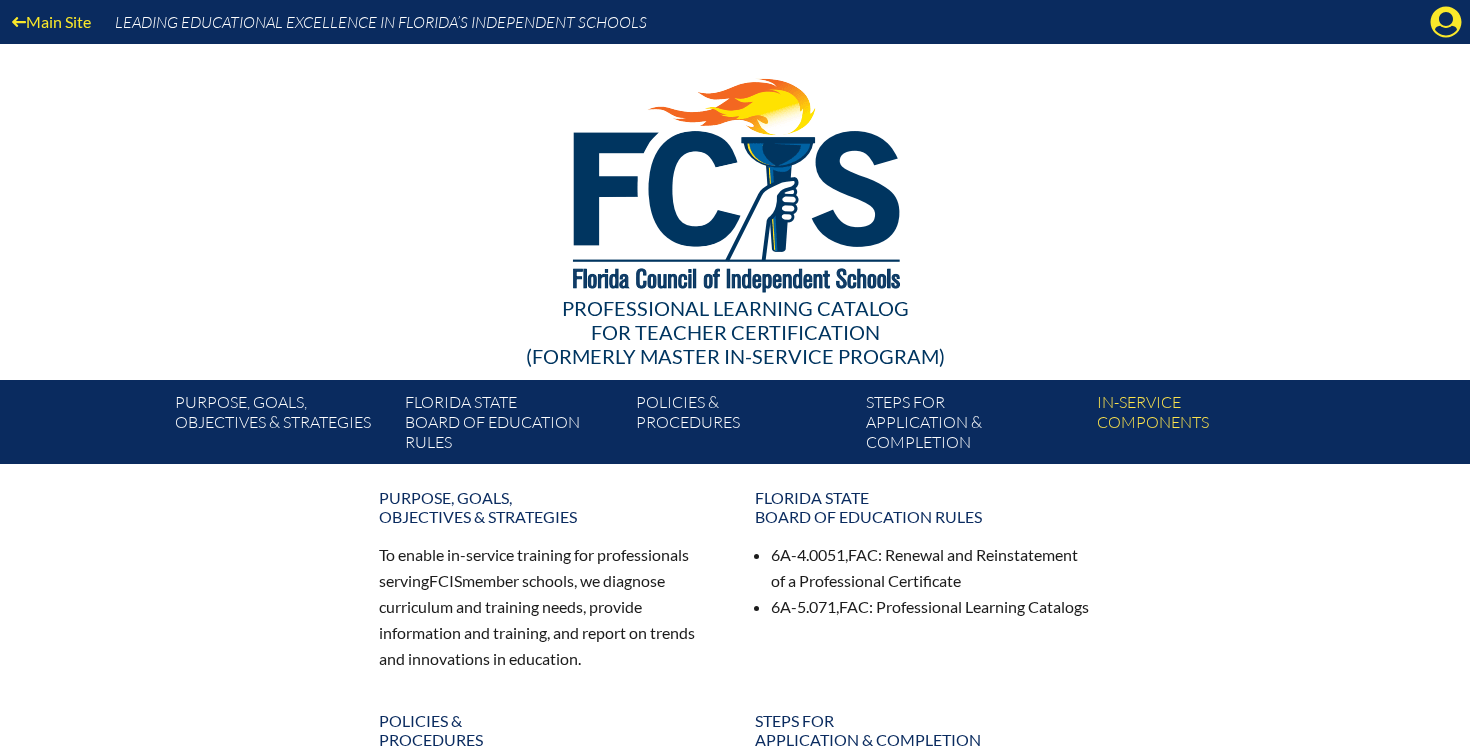 click on "Main Site
Leading Educational Excellence in [STATE]'s Independent Schools" at bounding box center [735, 22] 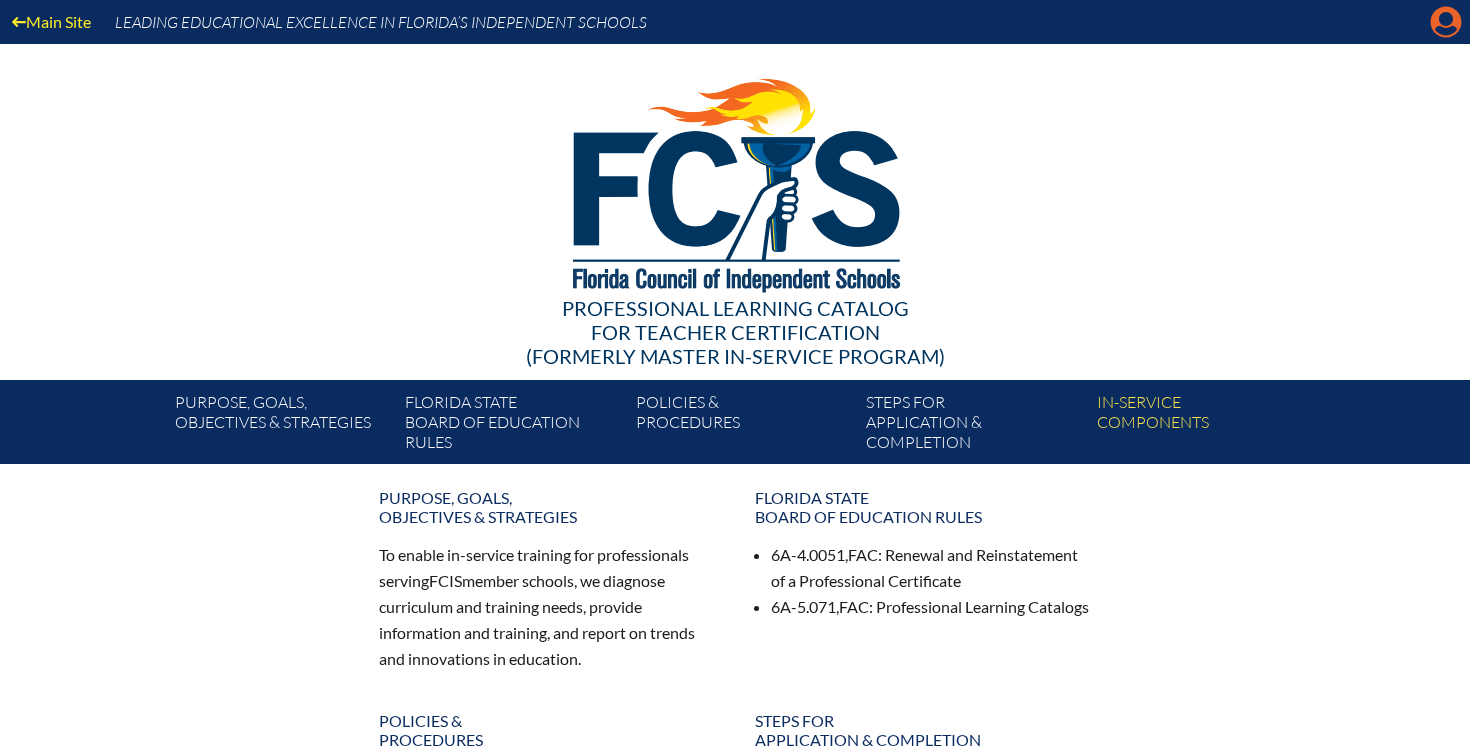 click 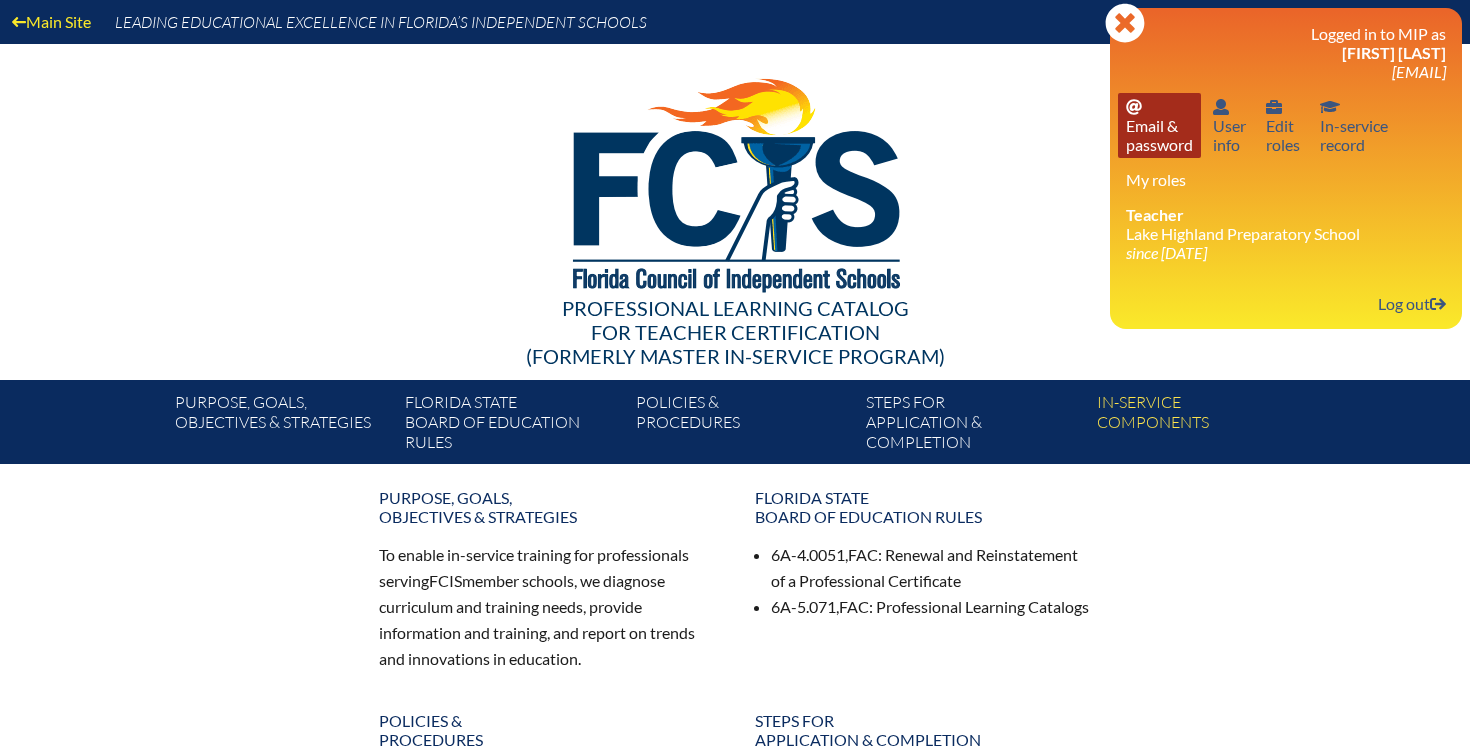 click on "Email password
Email & password" at bounding box center [1159, 125] 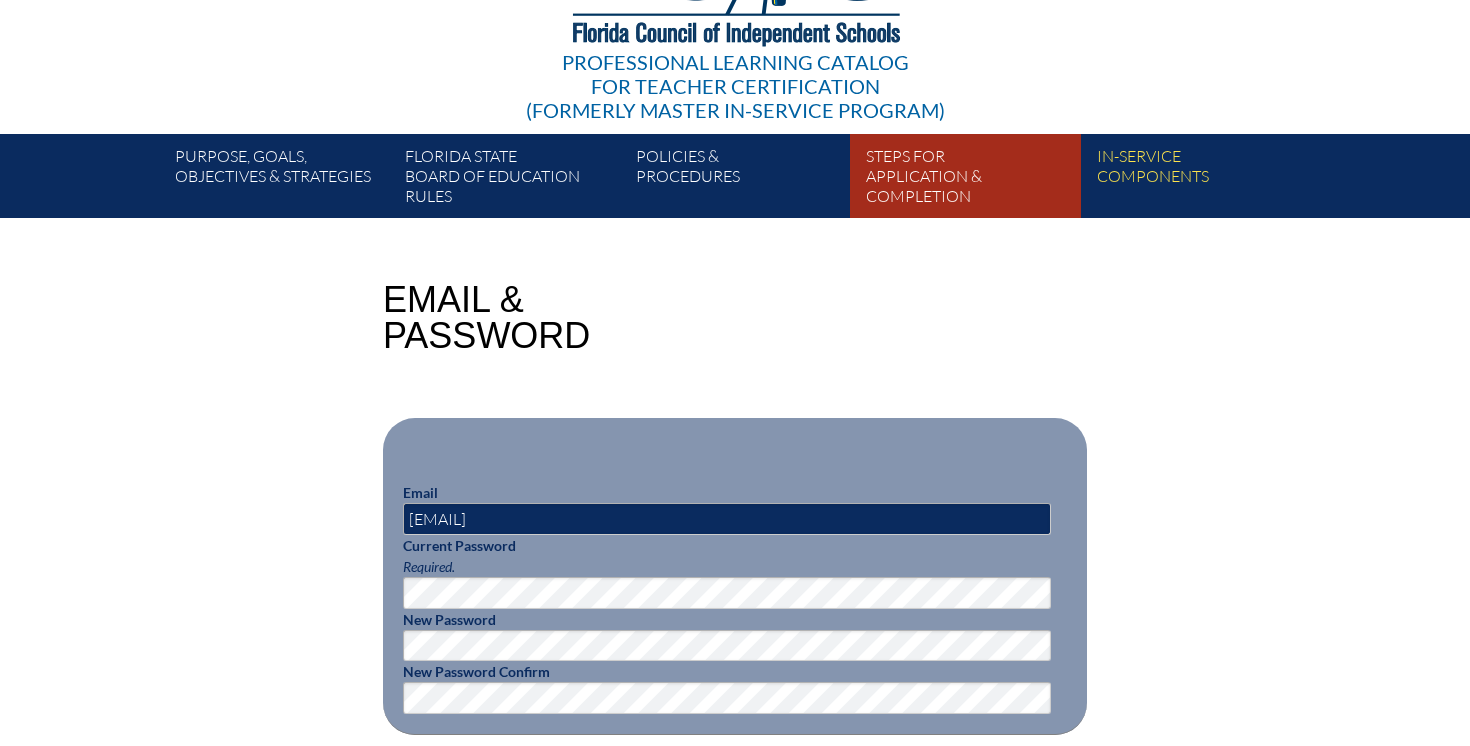 scroll, scrollTop: 248, scrollLeft: 0, axis: vertical 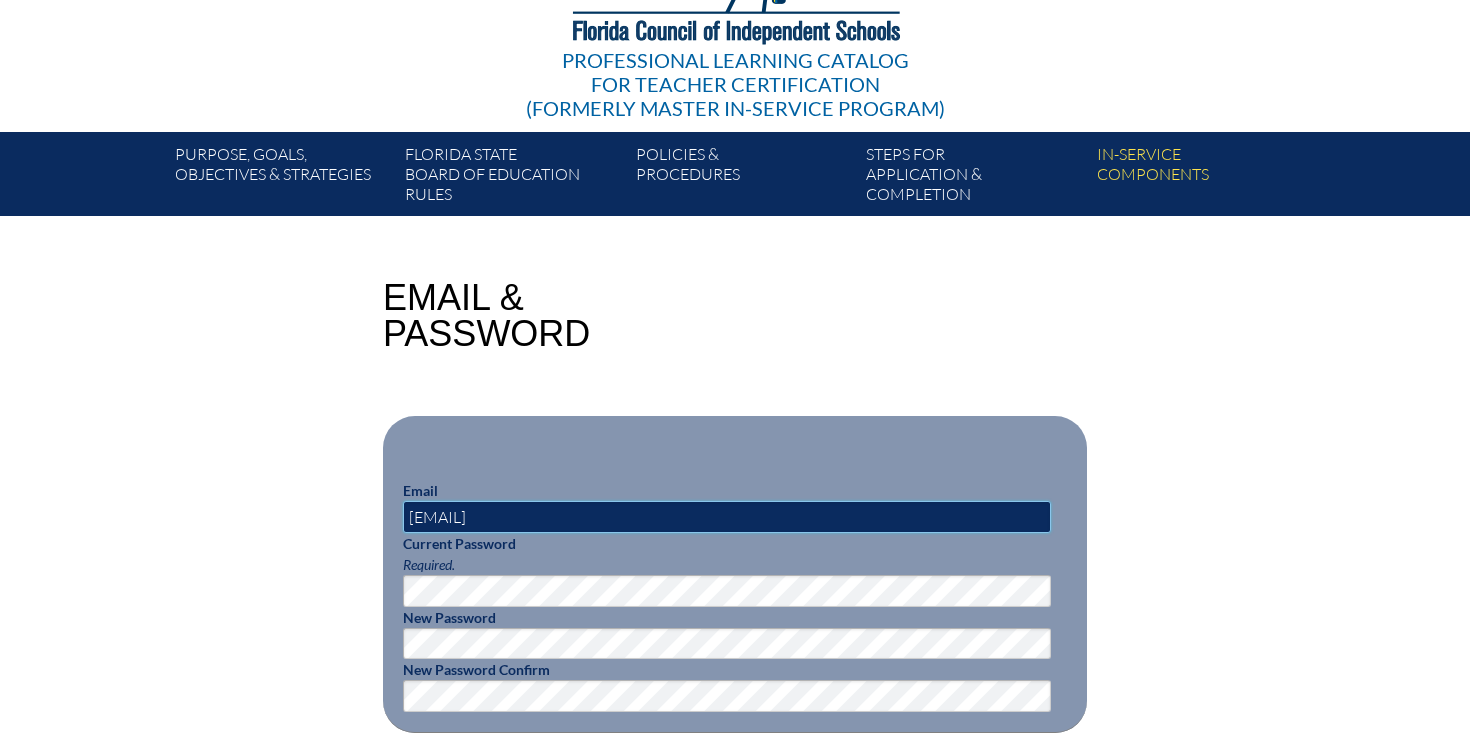click on "[EMAIL]" at bounding box center [727, 517] 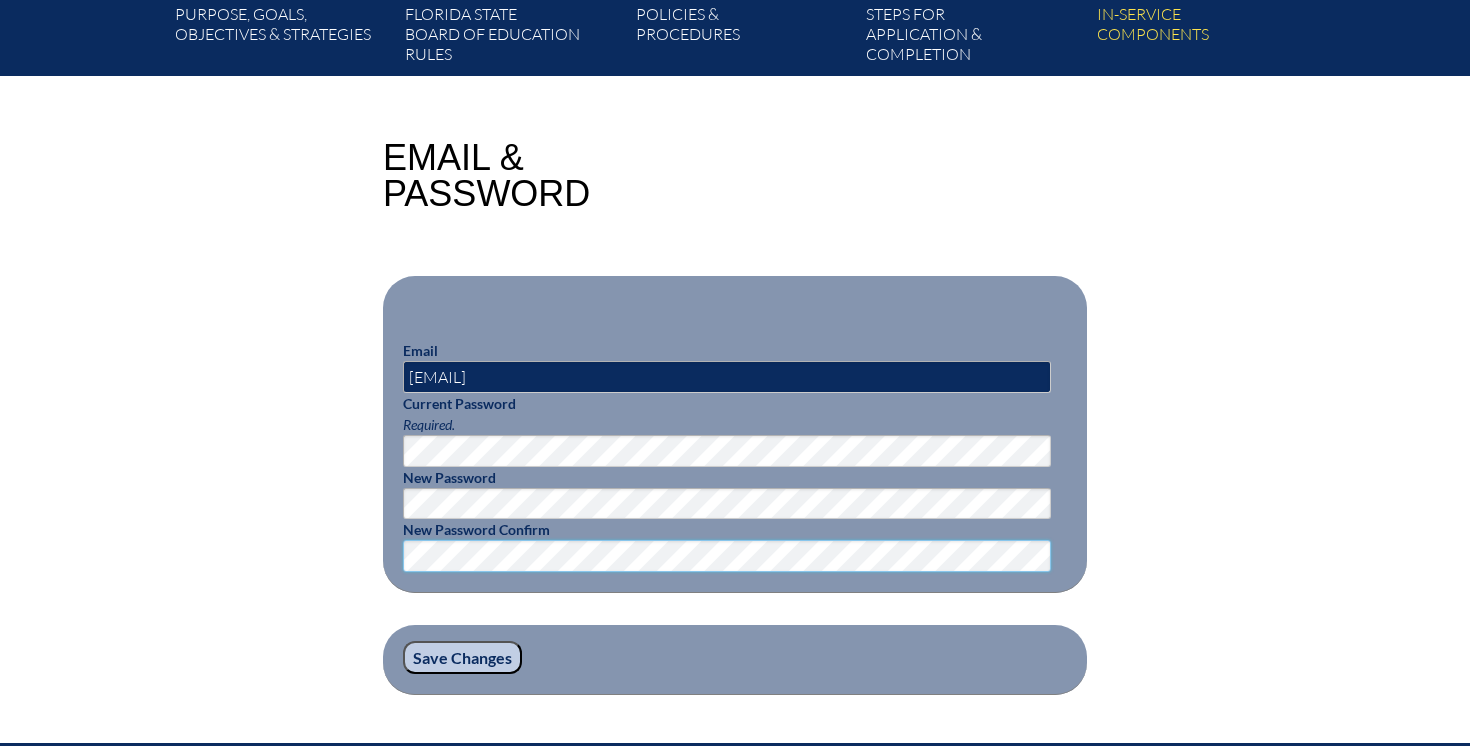 scroll, scrollTop: 404, scrollLeft: 0, axis: vertical 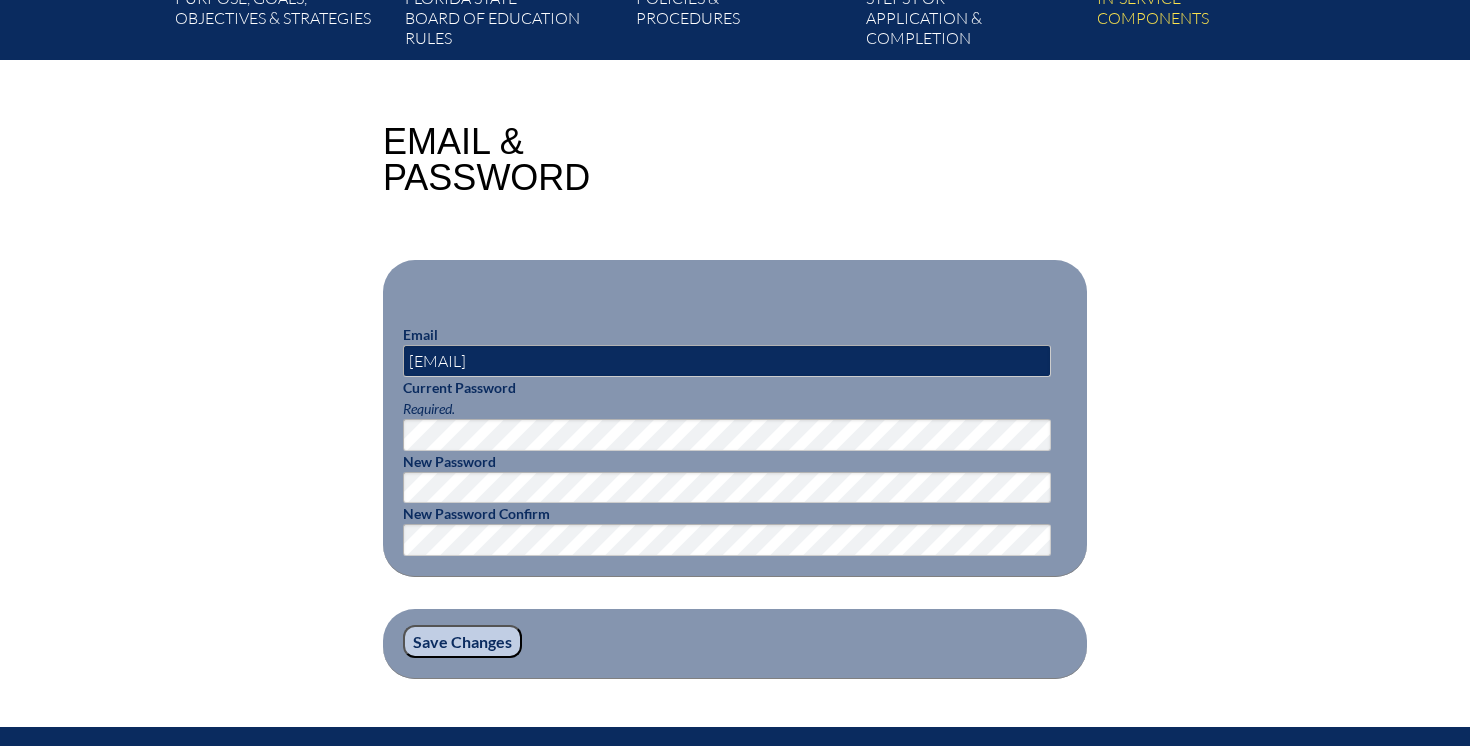 click on "Save Changes" at bounding box center (462, 642) 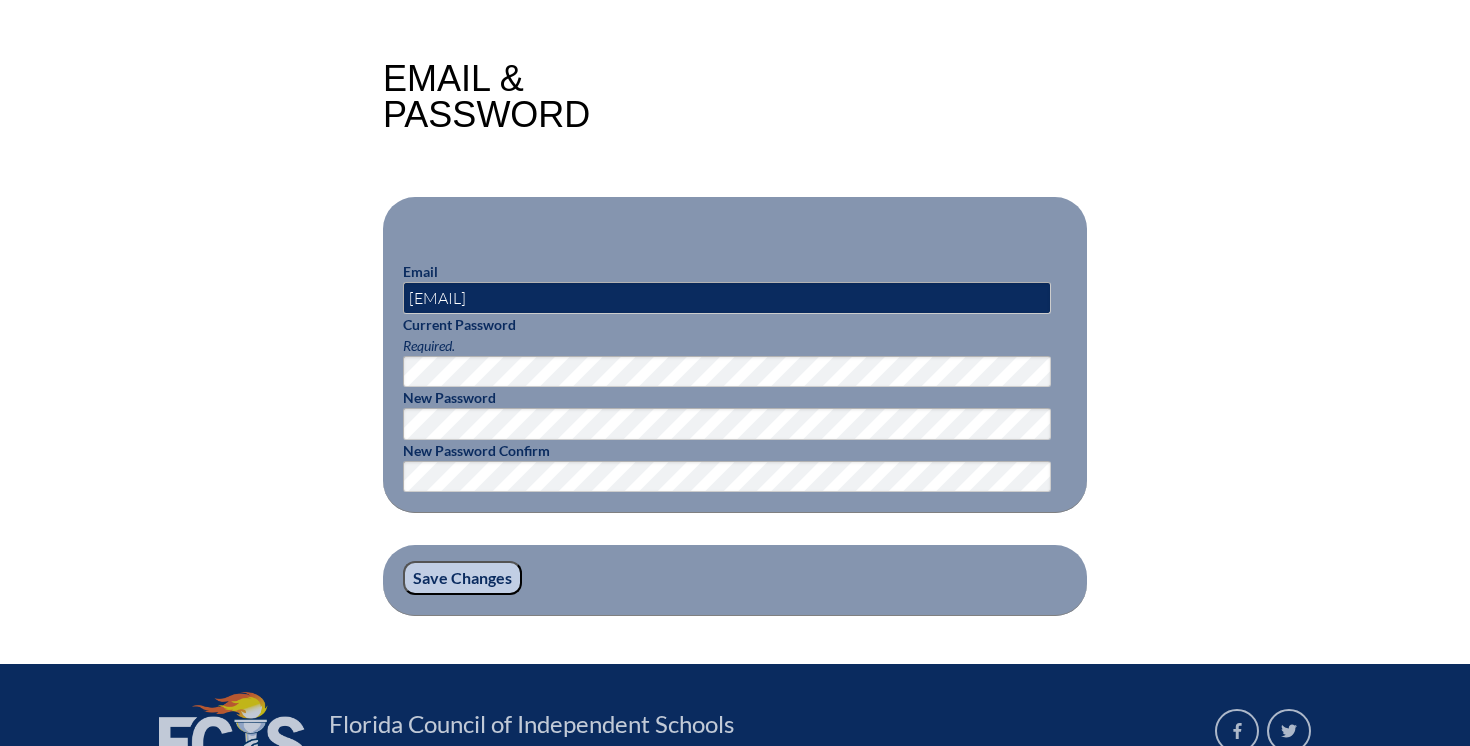 scroll, scrollTop: 519, scrollLeft: 0, axis: vertical 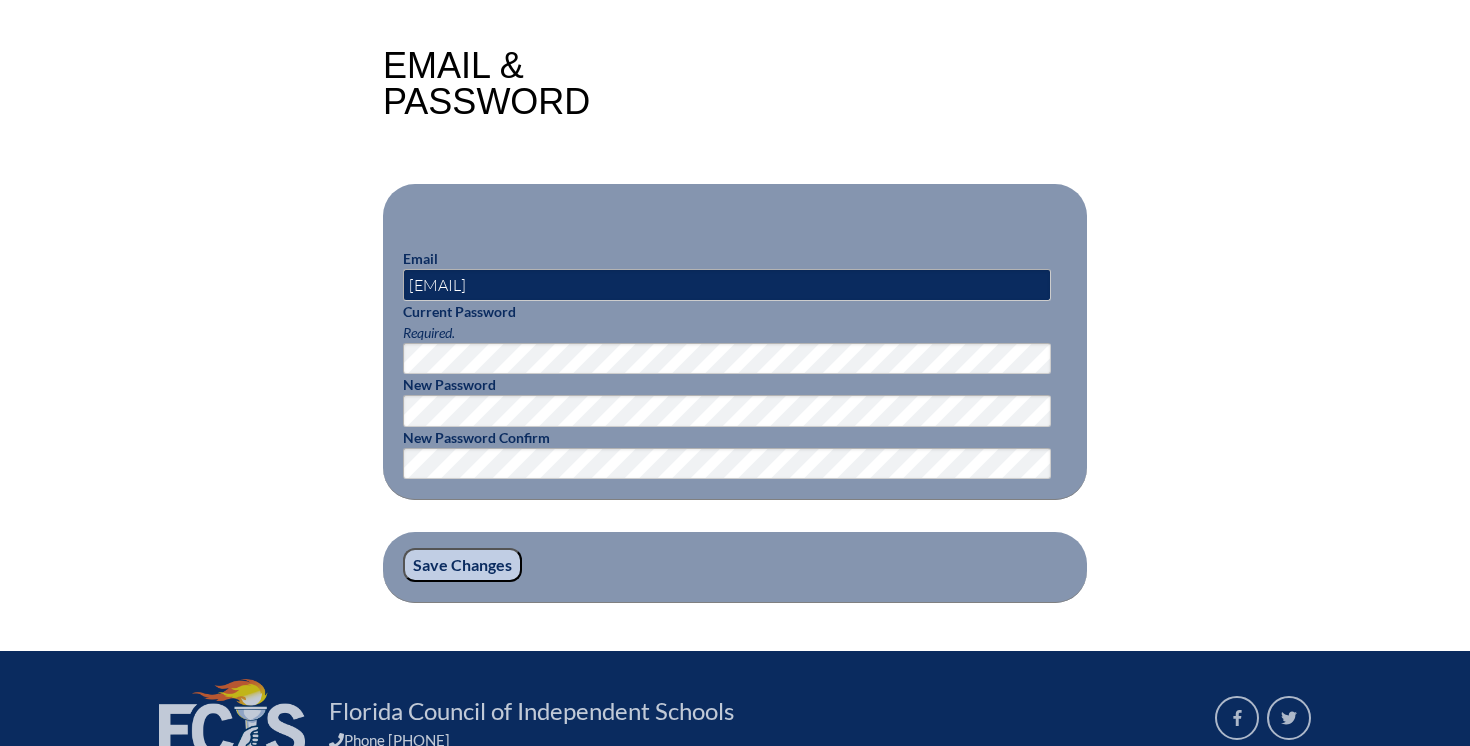 click on "Save Changes" at bounding box center [462, 565] 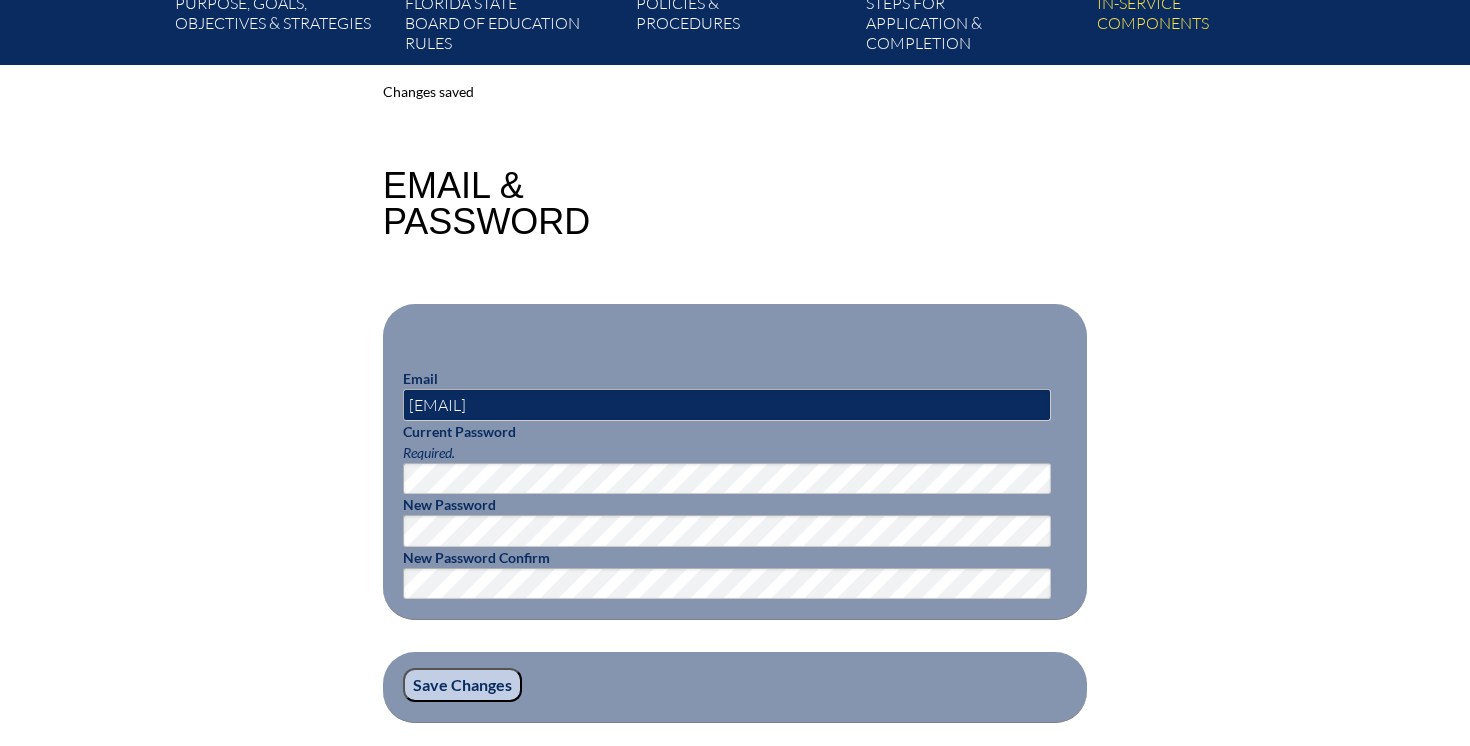 scroll, scrollTop: 406, scrollLeft: 0, axis: vertical 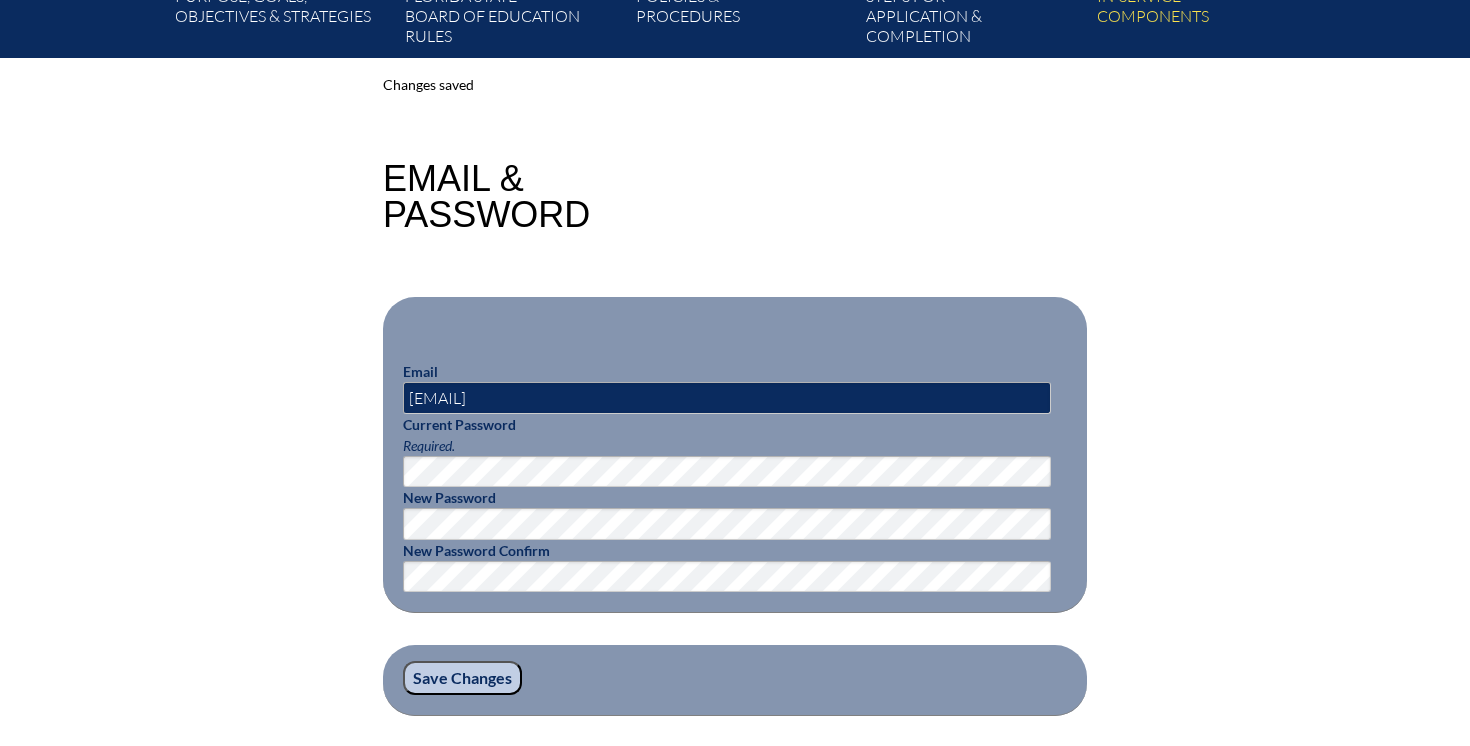 click on "Save Changes" at bounding box center (462, 678) 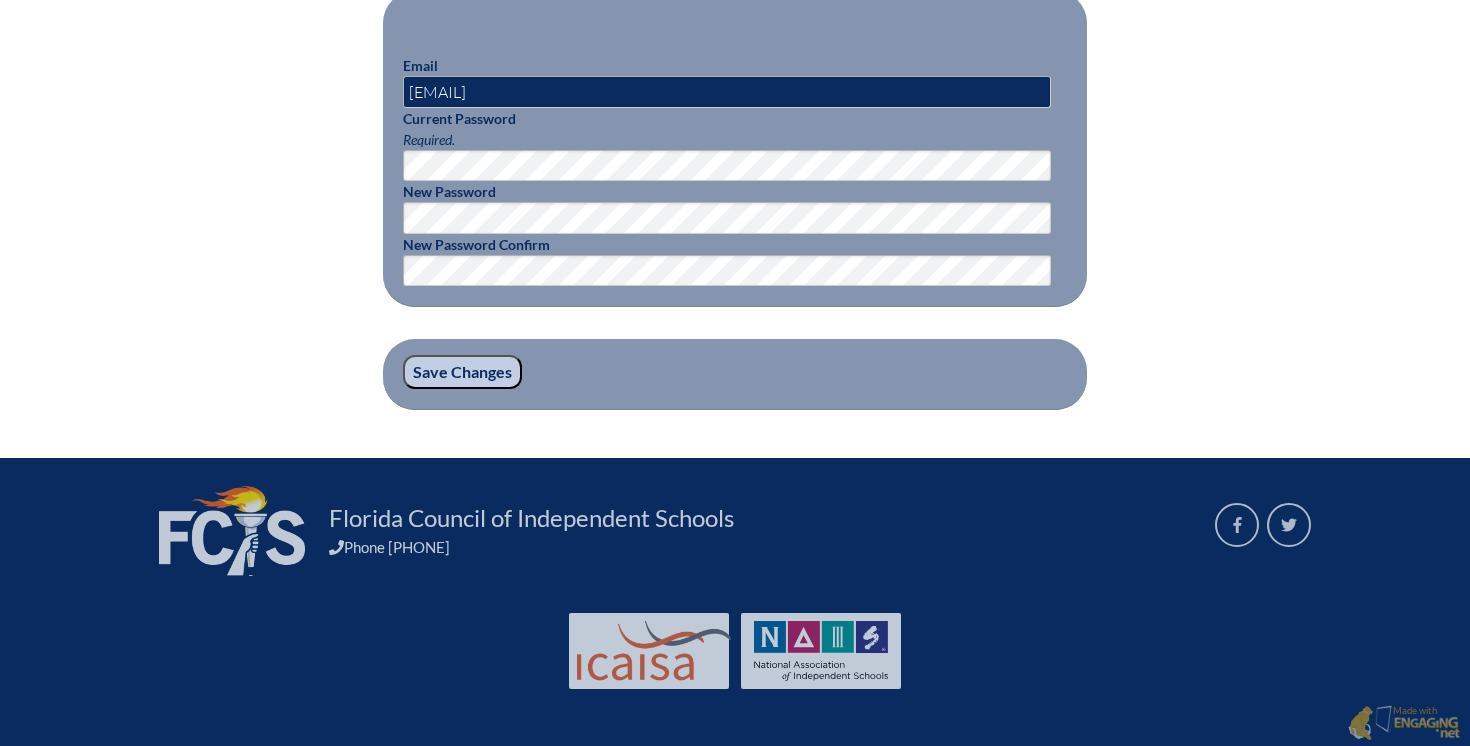 scroll, scrollTop: 0, scrollLeft: 0, axis: both 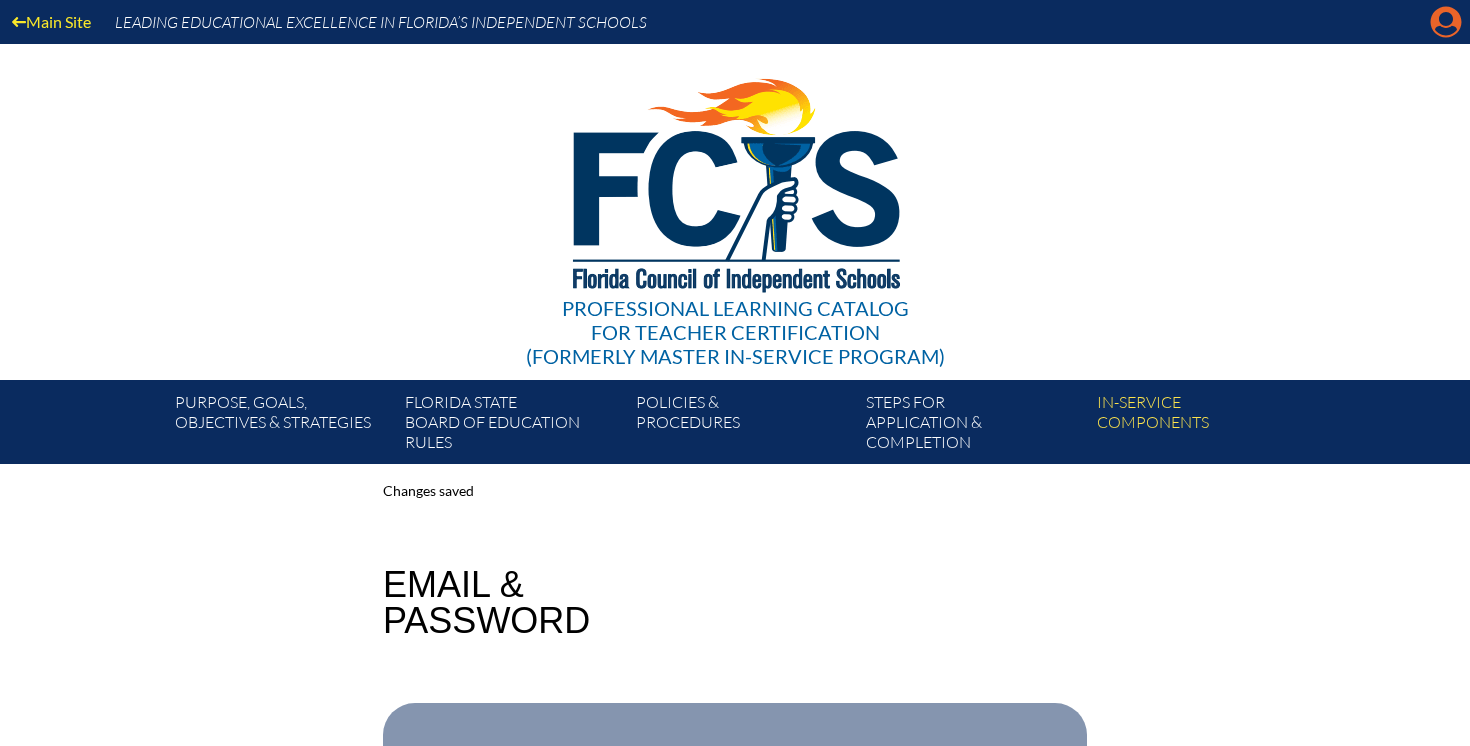 click 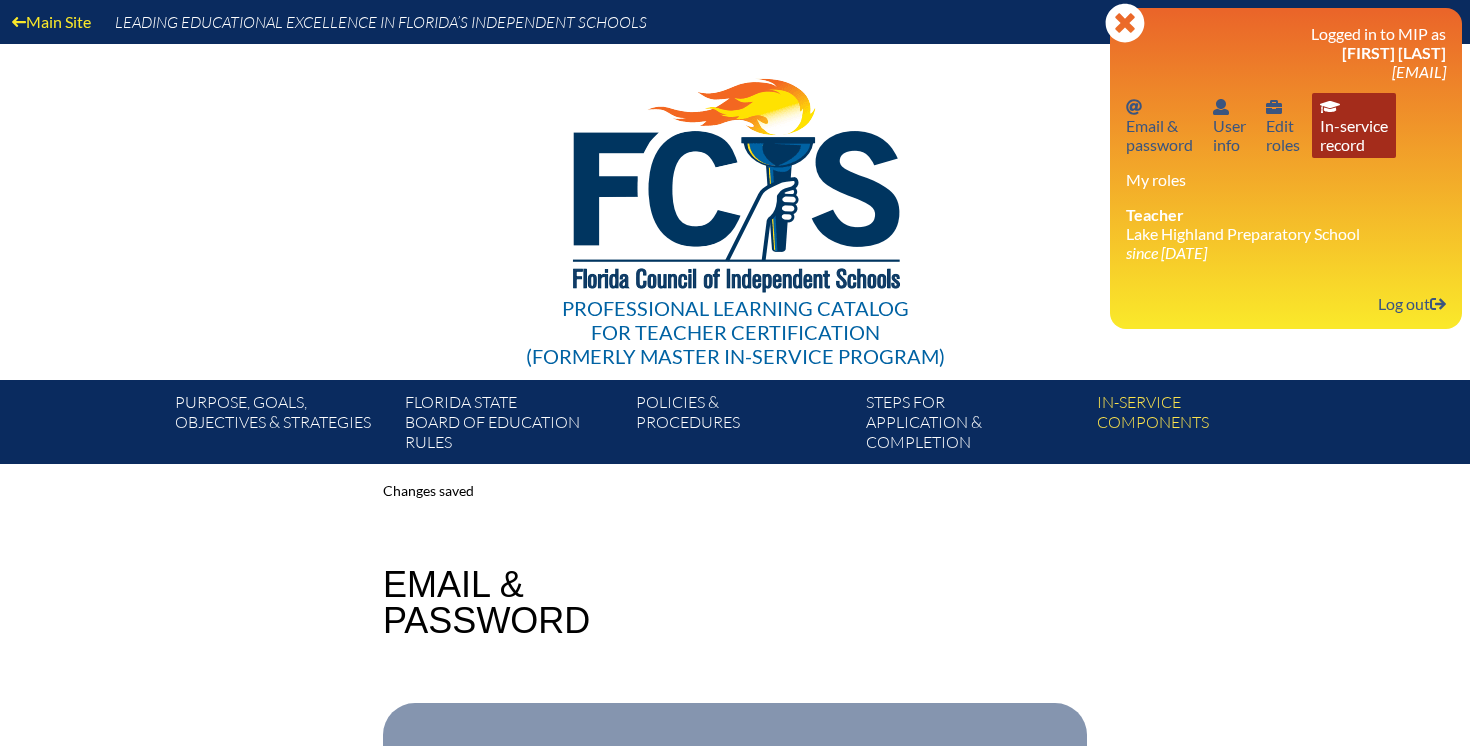 click on "In-service record
In-service record" at bounding box center [1354, 125] 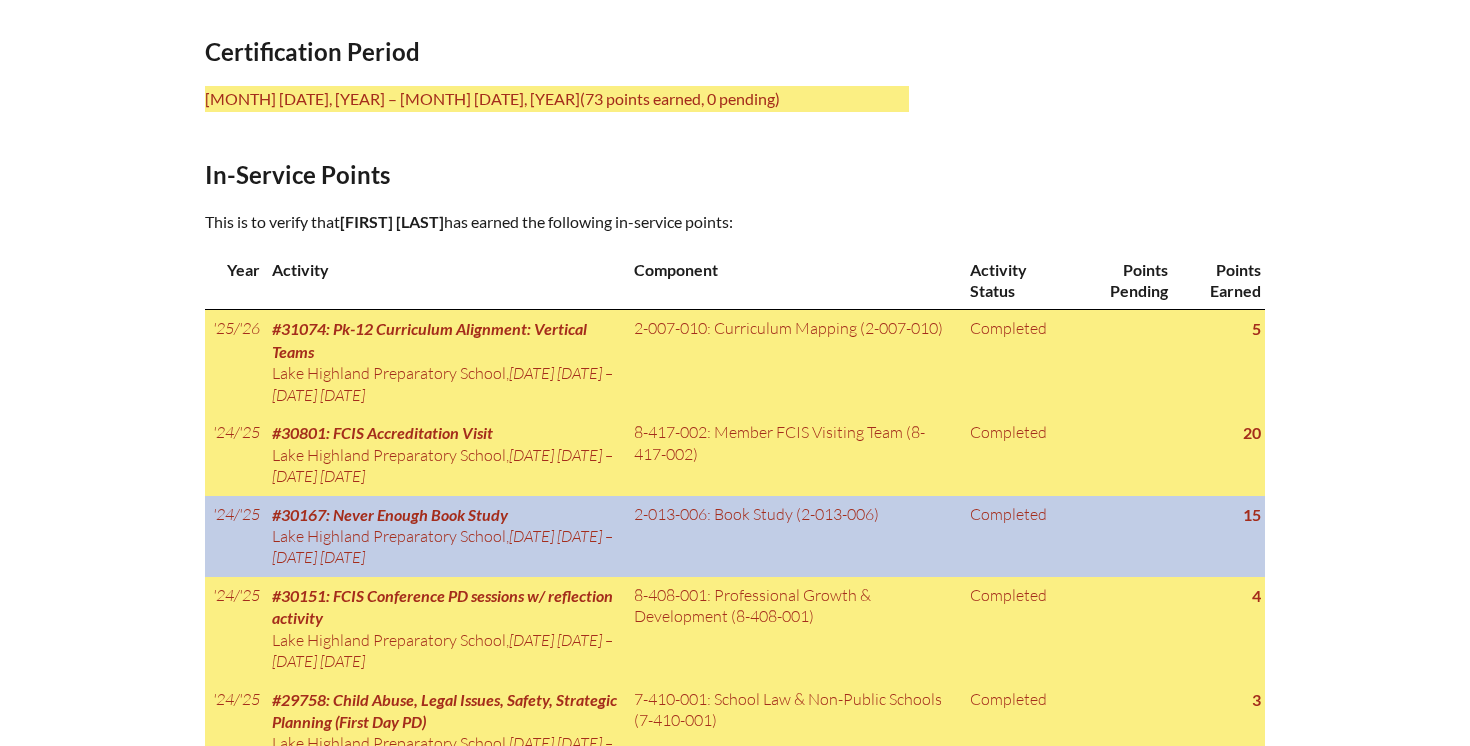 scroll, scrollTop: 751, scrollLeft: 0, axis: vertical 